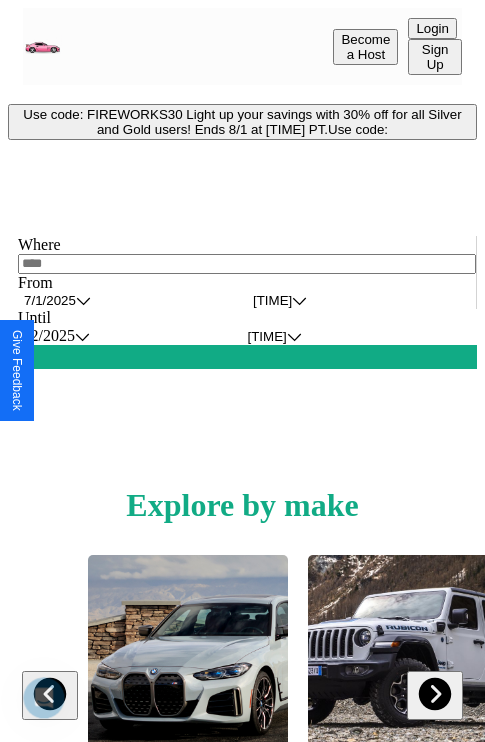 scroll, scrollTop: 308, scrollLeft: 0, axis: vertical 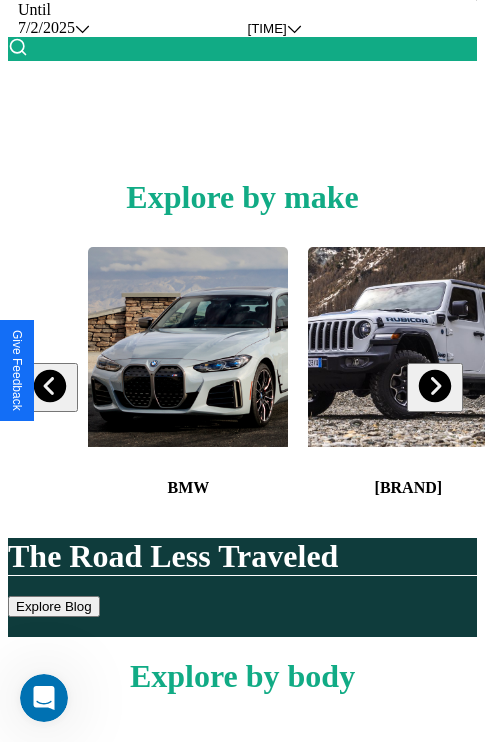 click at bounding box center (434, 386) 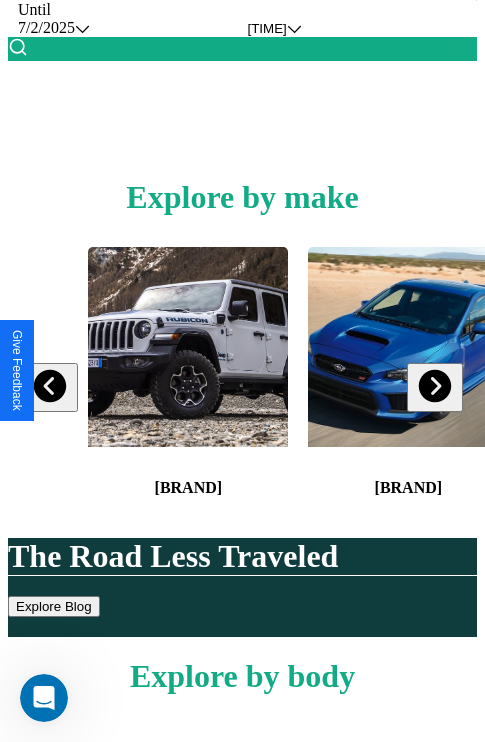 click at bounding box center [408, 347] 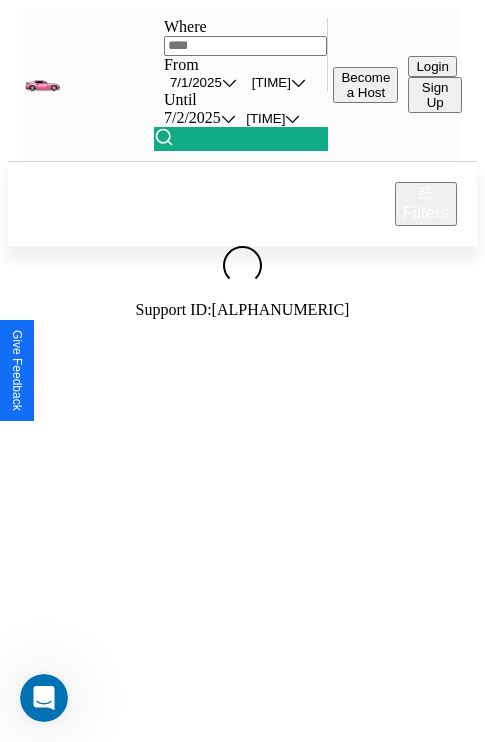 scroll, scrollTop: 0, scrollLeft: 0, axis: both 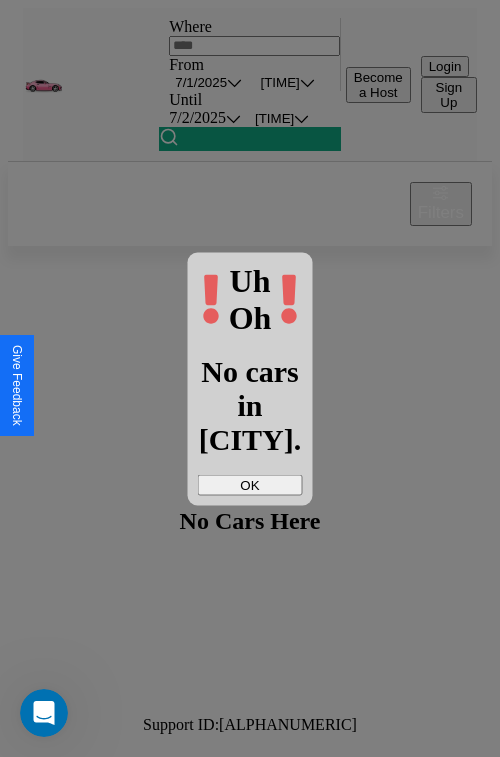 click on "OK" at bounding box center [250, 484] 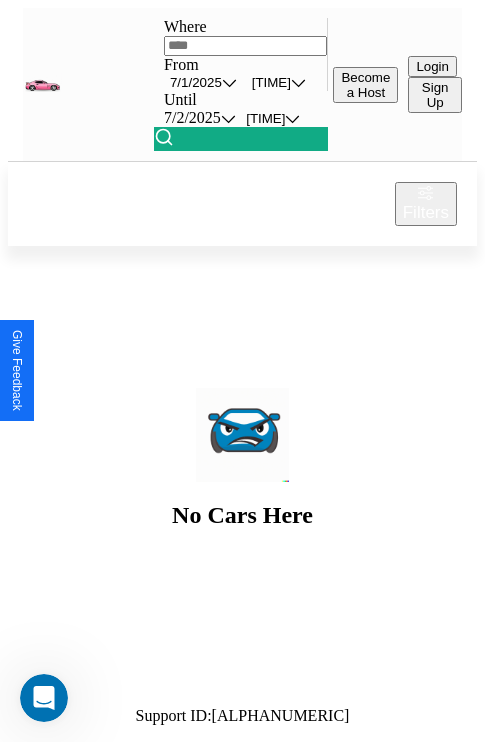 click at bounding box center [246, 46] 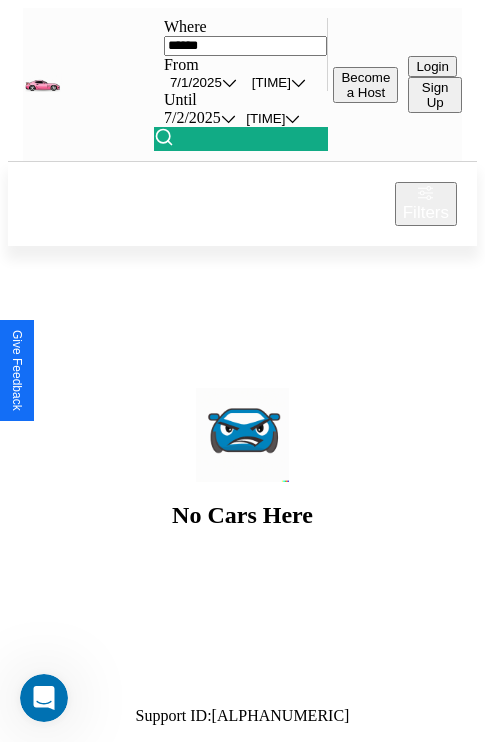 type on "******" 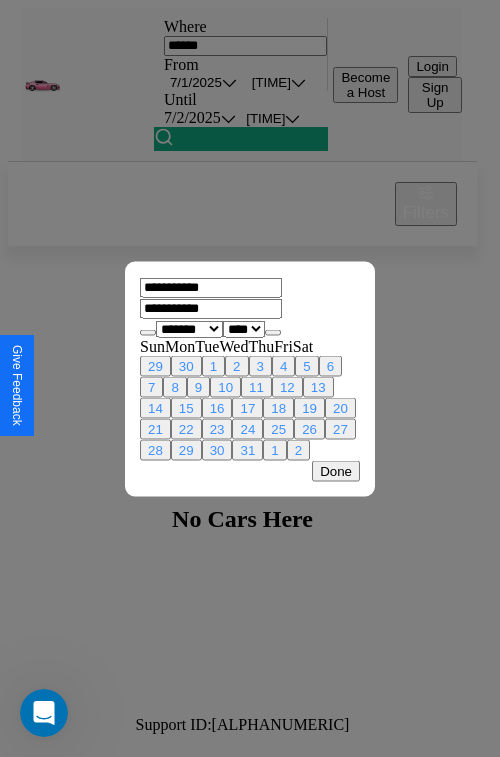 click on "****** ******** ***** ***** *** **** **** ****** ********* ******* ******** ********" at bounding box center (189, 328) 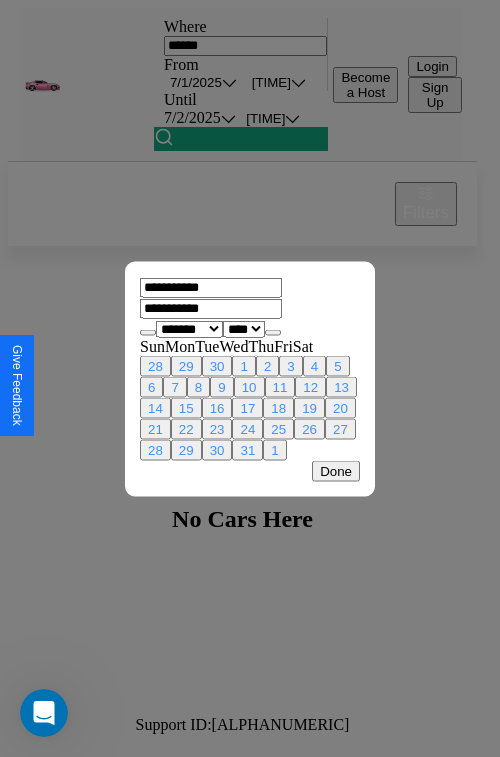 click on "26" at bounding box center [309, 428] 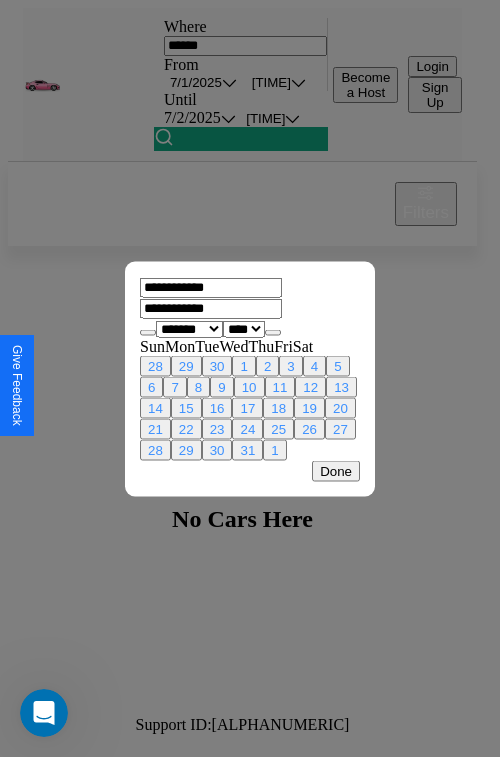 click at bounding box center [273, 332] 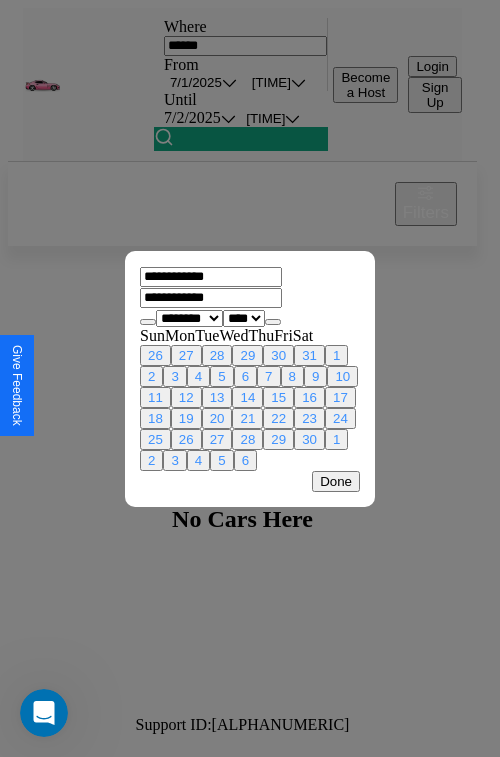click on "1" at bounding box center [336, 355] 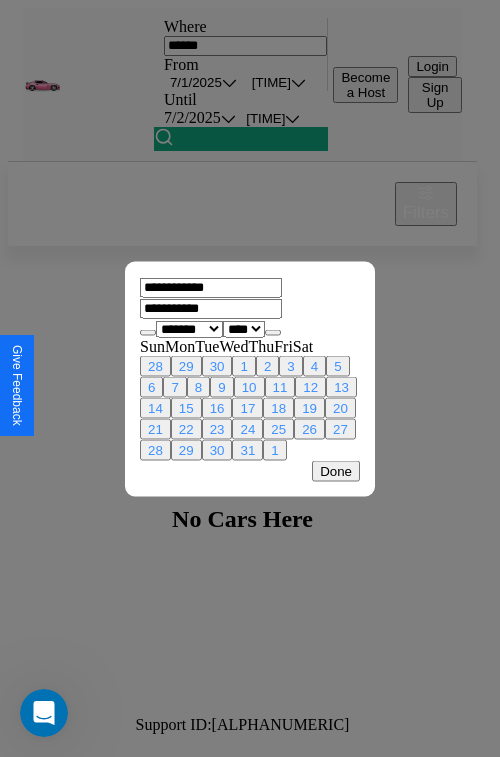 click on "Done" at bounding box center [336, 470] 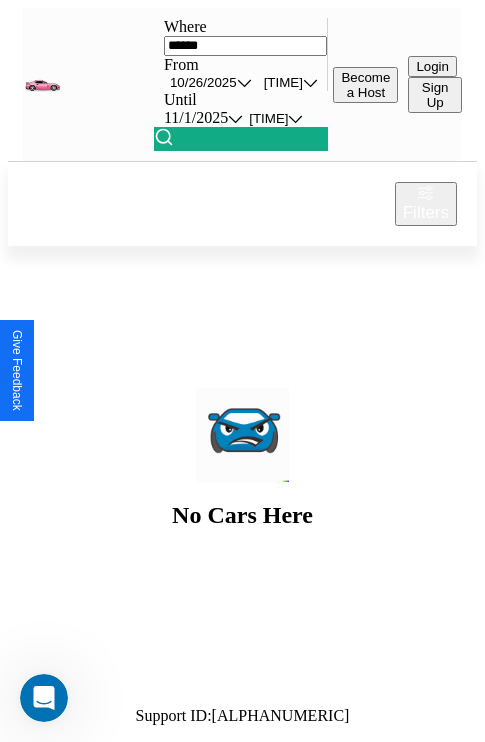 click on "[TIME]" at bounding box center (283, 82) 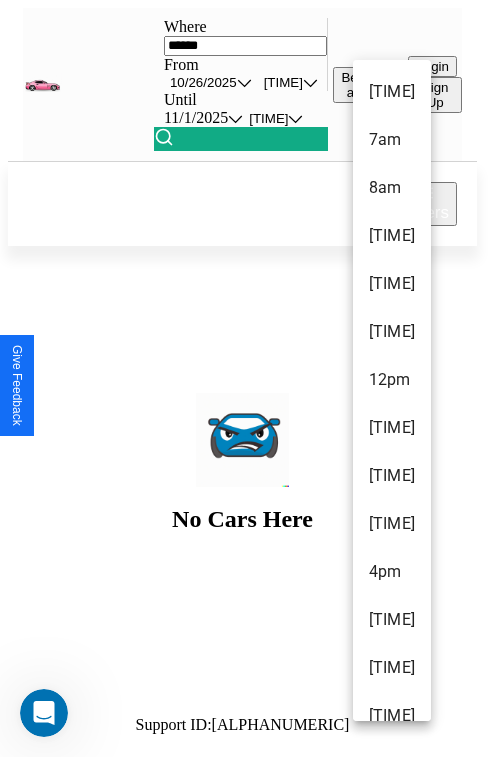 click on "[TIME]" at bounding box center [392, 428] 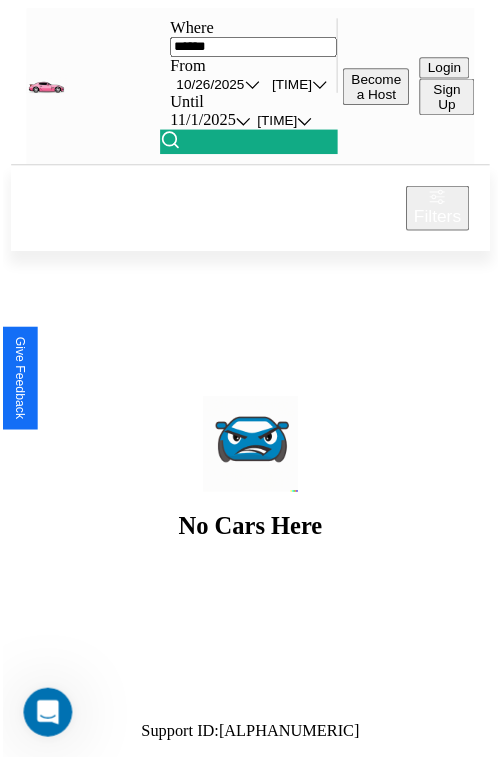 scroll, scrollTop: 0, scrollLeft: 103, axis: horizontal 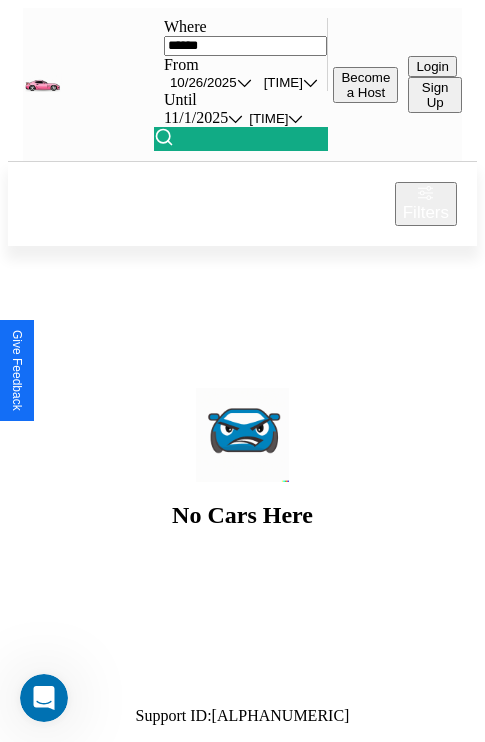 click on "[TIME]" at bounding box center (283, 82) 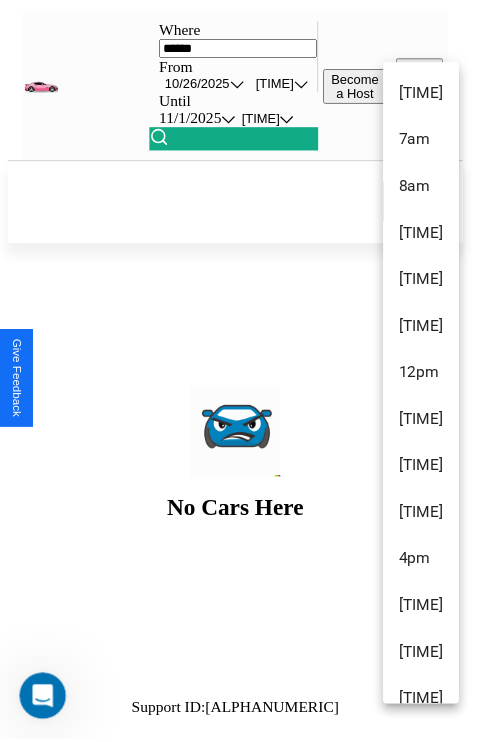 scroll, scrollTop: 67, scrollLeft: 0, axis: vertical 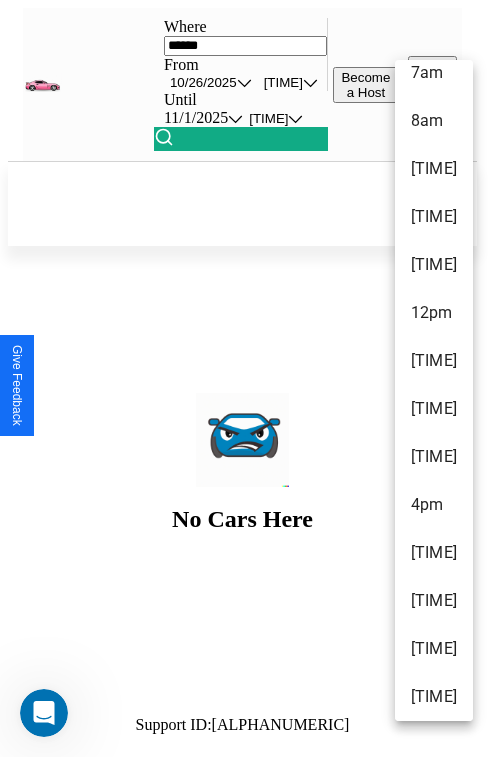 click on "[TIME]" at bounding box center [434, 697] 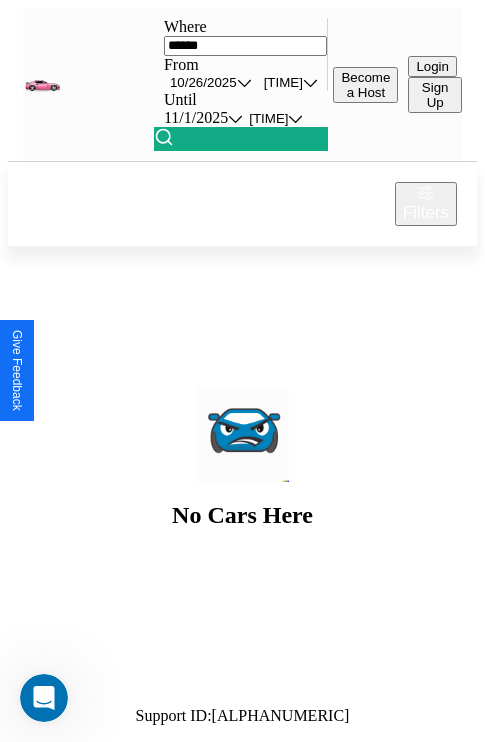 click at bounding box center [164, 137] 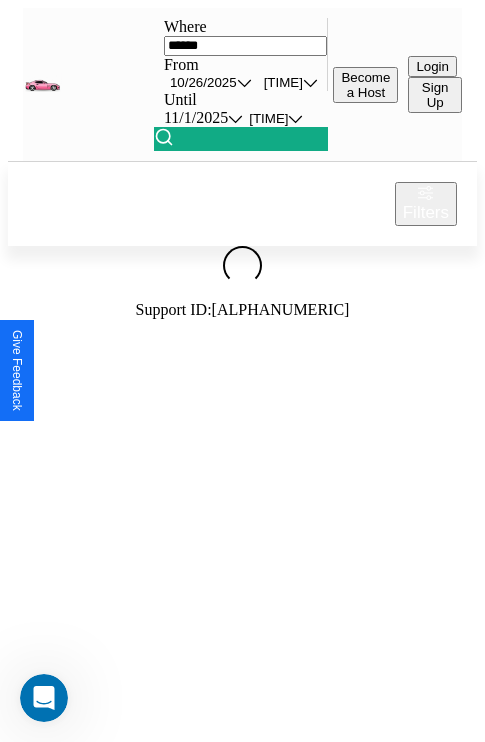 scroll, scrollTop: 0, scrollLeft: 169, axis: horizontal 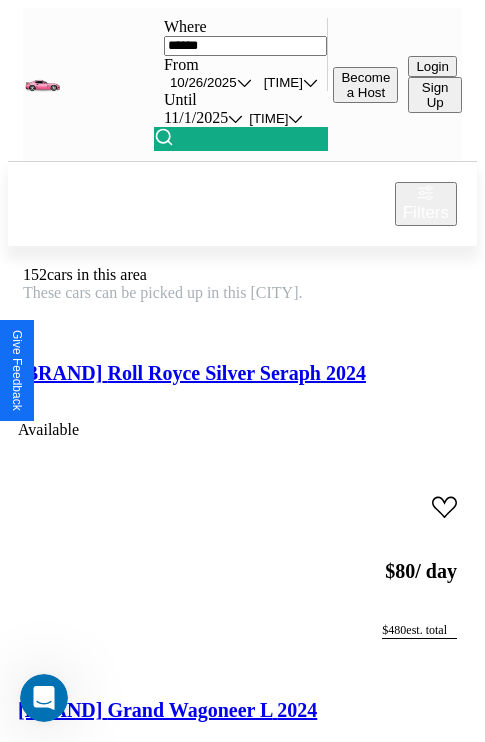click on "Filters" at bounding box center (426, 213) 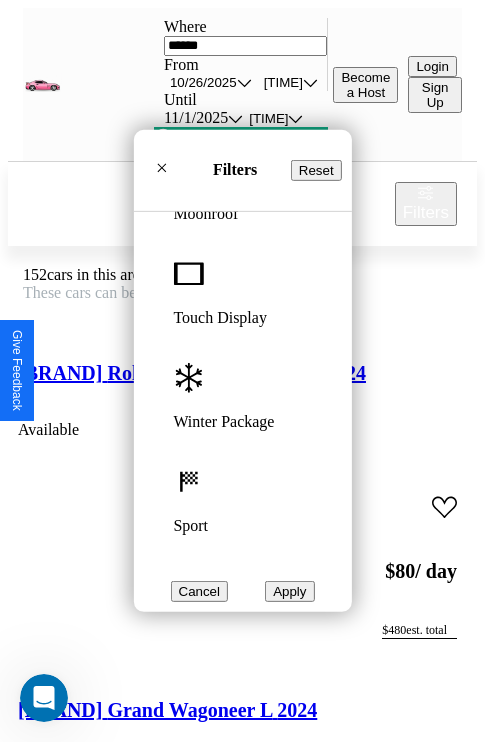 scroll, scrollTop: 772, scrollLeft: 0, axis: vertical 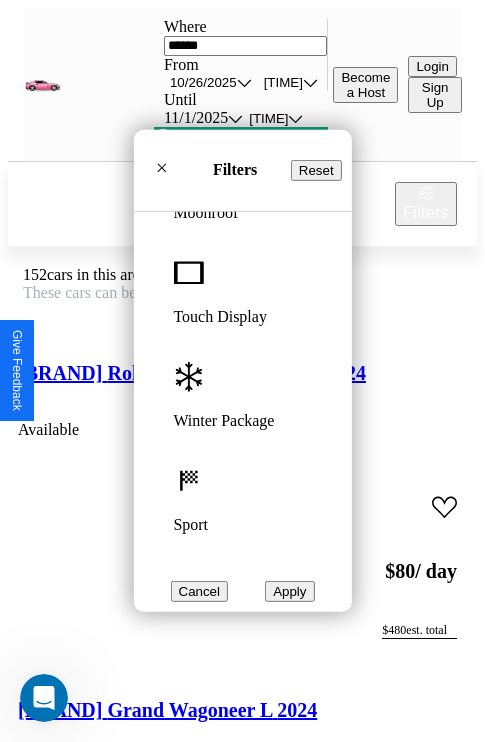 click at bounding box center [188, 480] 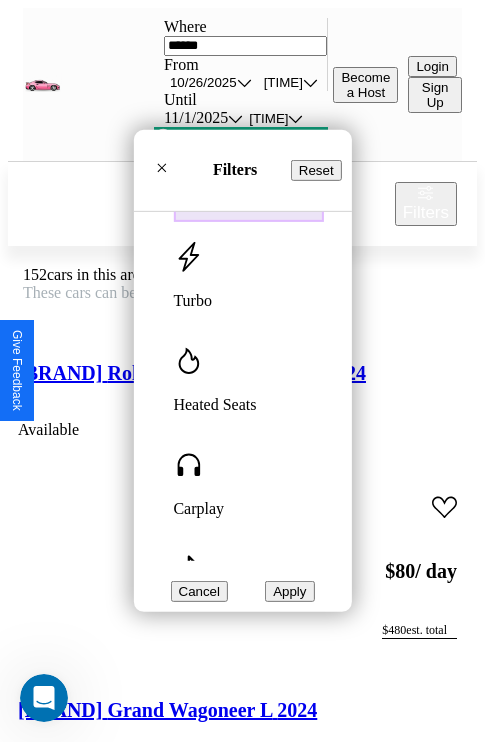 scroll, scrollTop: 1374, scrollLeft: 0, axis: vertical 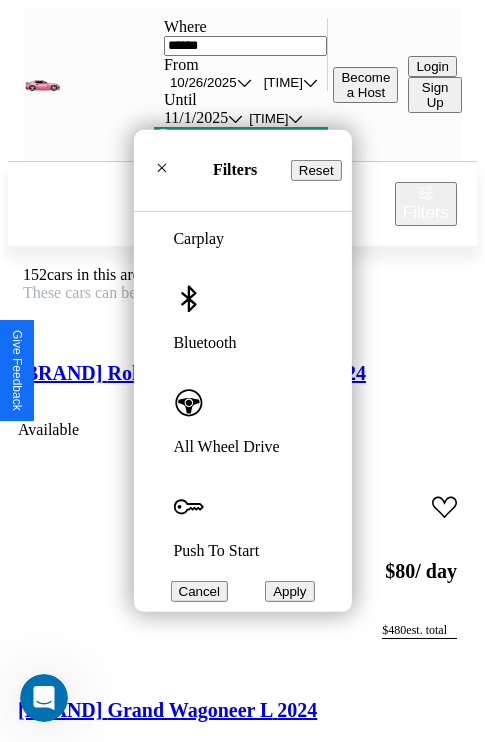 click at bounding box center [188, 402] 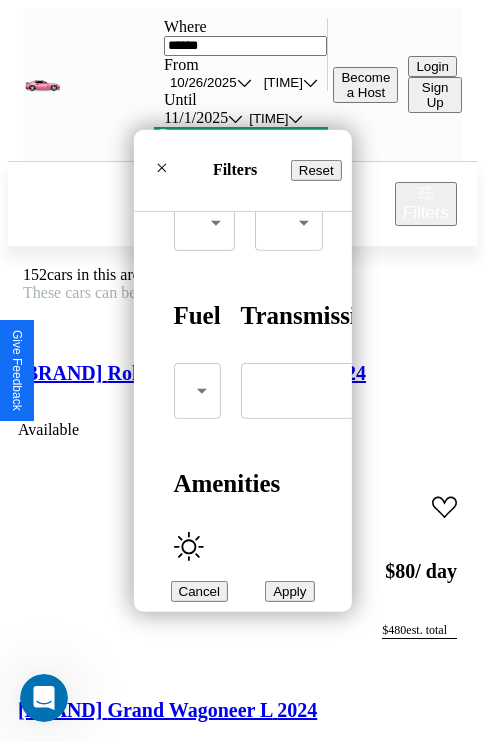 scroll, scrollTop: 288, scrollLeft: 0, axis: vertical 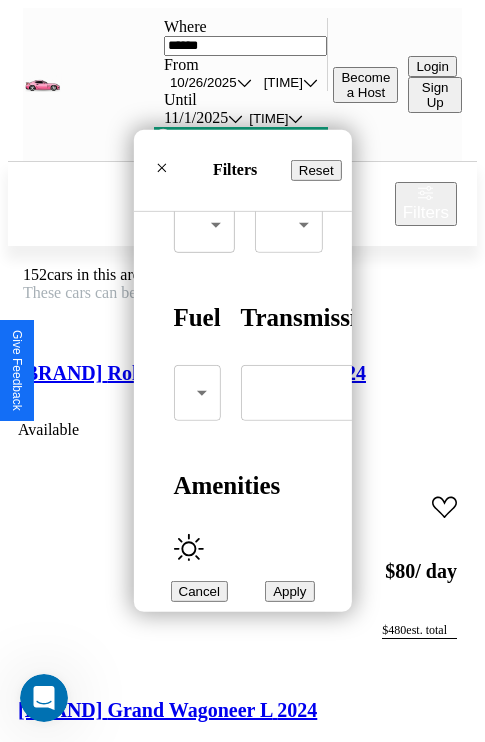 click at bounding box center (188, 548) 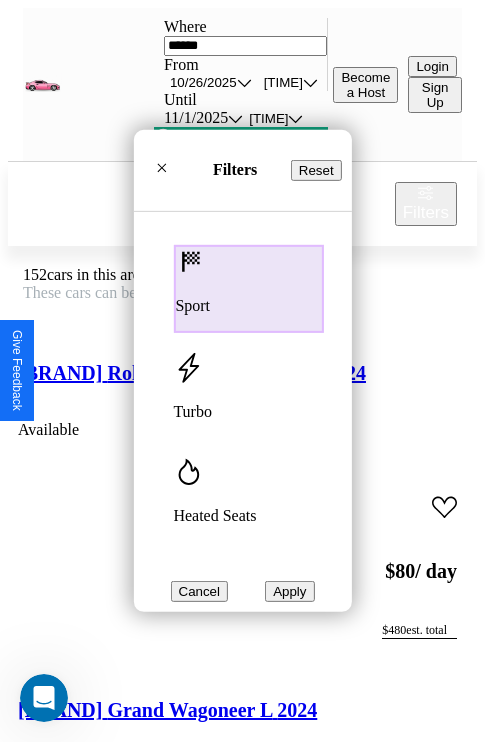 scroll, scrollTop: 1014, scrollLeft: 0, axis: vertical 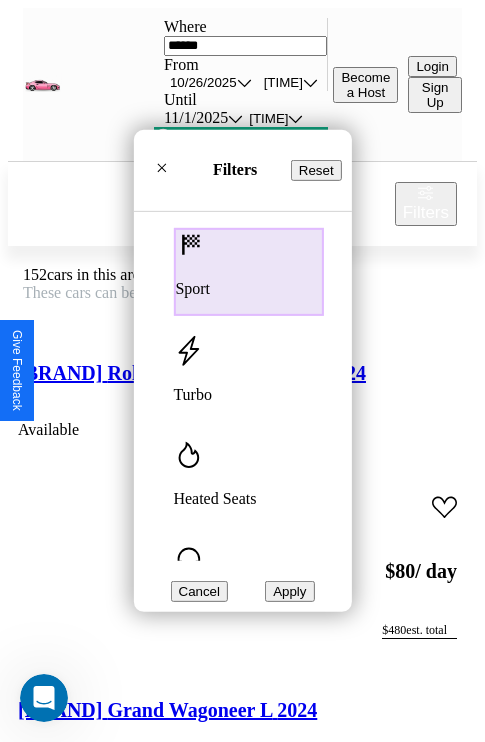 click at bounding box center [188, 454] 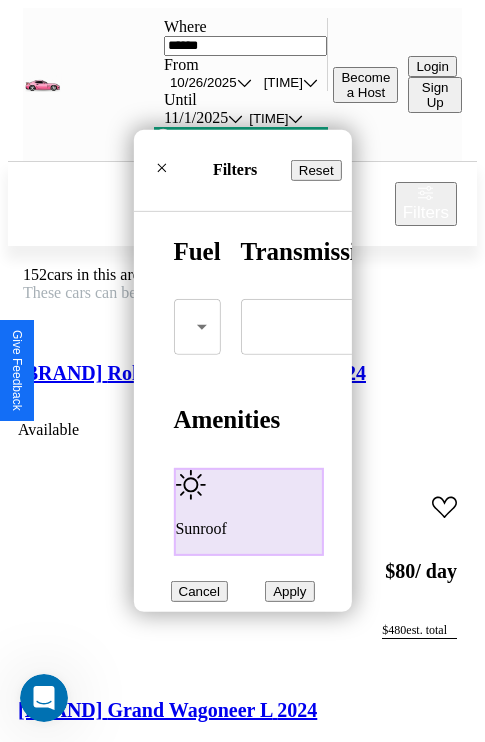 scroll, scrollTop: 59, scrollLeft: 0, axis: vertical 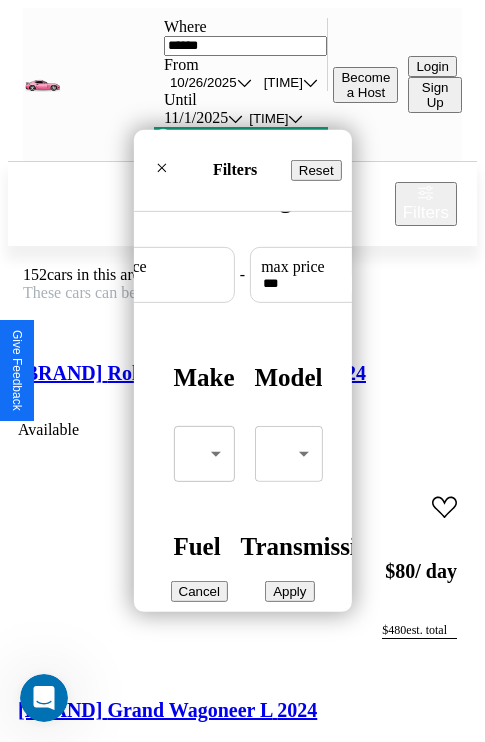 click on "CarGo Where ****** From 10 / 26 / [YEAR] [TIME] Until 11 / 1 / [YEAR] [TIME] Become a Host Login Sign Up [CITY] Filters [NUMBER] cars in this area These cars can be picked up in this [CITY]. [BRAND]   [MODEL]   [YEAR] Available $ [PRICE]  / day $ [PRICE]  est. total [BRAND]   [MODEL] L   [YEAR] Available $ [PRICE]  / day $ [PRICE]  est. total [BRAND]   S4   [YEAR] Available $ [PRICE]  / day $ [PRICE]  est. total [BRAND]   H2   [YEAR] Available $ [PRICE]  / day $ [PRICE]  est. total [NAME]   Town Car   [YEAR] Unavailable $ [PRICE]  / day $ [PRICE]  est. total [BRAND]   Rendezvous   [YEAR] Available $ [PRICE]  / day $ [PRICE]  est. total [BRAND]   DS   [YEAR] Unavailable $ [PRICE]  / day $ [PRICE]  est. total [BRAND]   Range Rover Sport   [YEAR] Unavailable $ [PRICE]  / day $ [PRICE]  est. total [BRAND]   New Yorker   [YEAR] Available $ [PRICE]  / day $ [PRICE]  est. total [BRAND]   Mazda2   [YEAR] Available $ [PRICE]  / day $ [PRICE]  est. total [BRAND]   Defender   [YEAR] Available $ [PRICE]  / day $ [PRICE]  est. total [BRAND]   H2   [YEAR] Unavailable $ [PRICE]  / day $ [PRICE]  est. total [BRAND]   CX-3   [YEAR] Available $ [PRICE] $" at bounding box center [242, 25802] 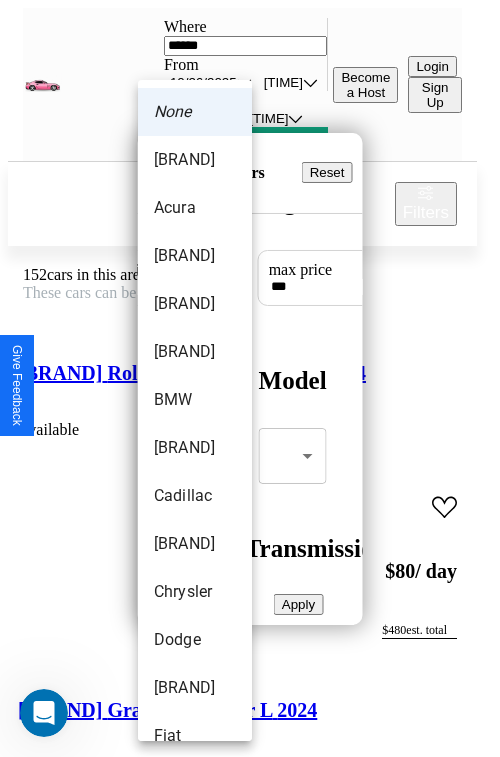 click on "[BRAND]" at bounding box center (195, 352) 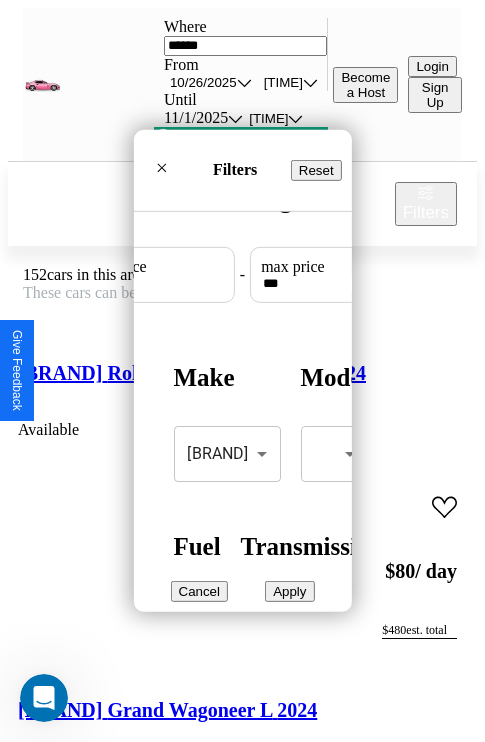 click on "Apply" at bounding box center (289, 591) 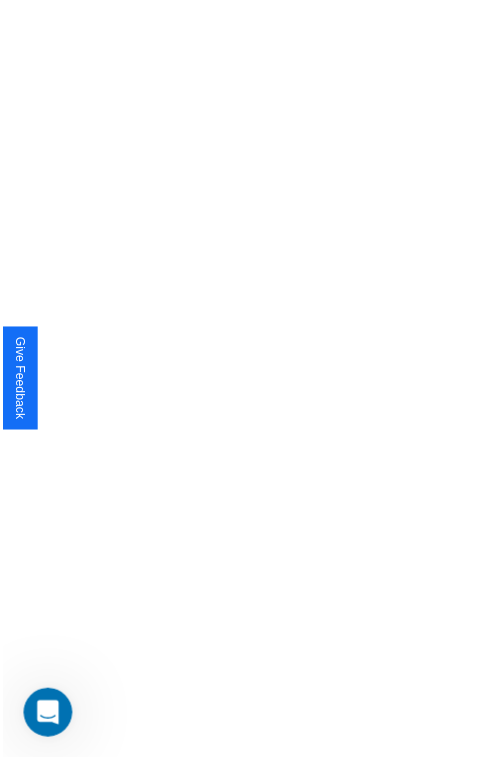 scroll, scrollTop: 0, scrollLeft: 0, axis: both 